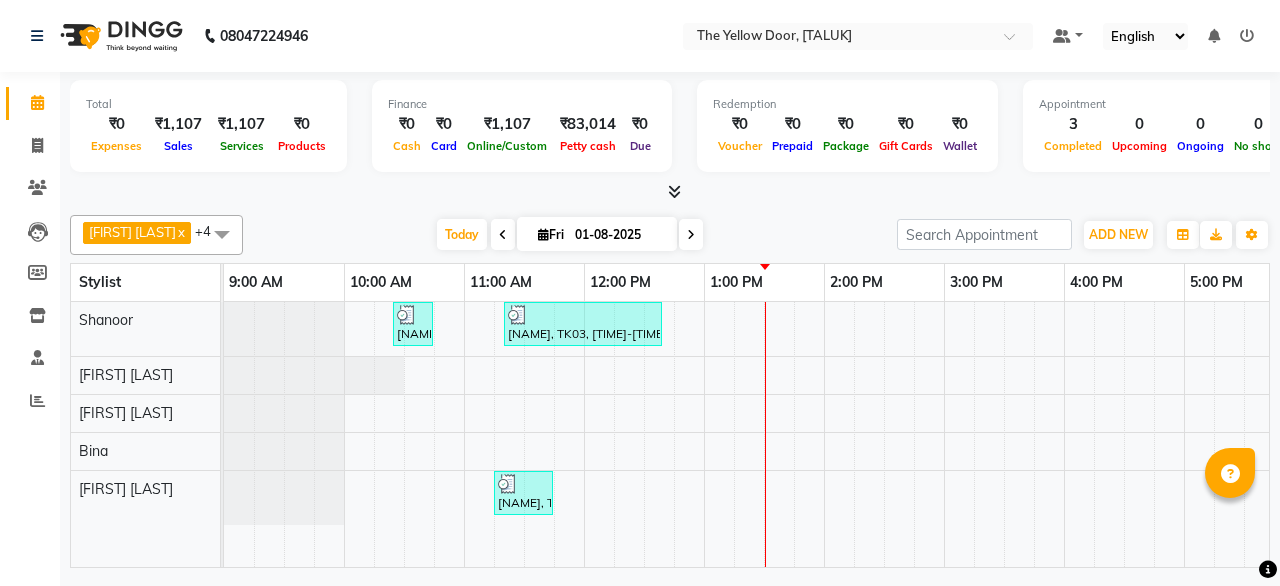 scroll, scrollTop: 0, scrollLeft: 0, axis: both 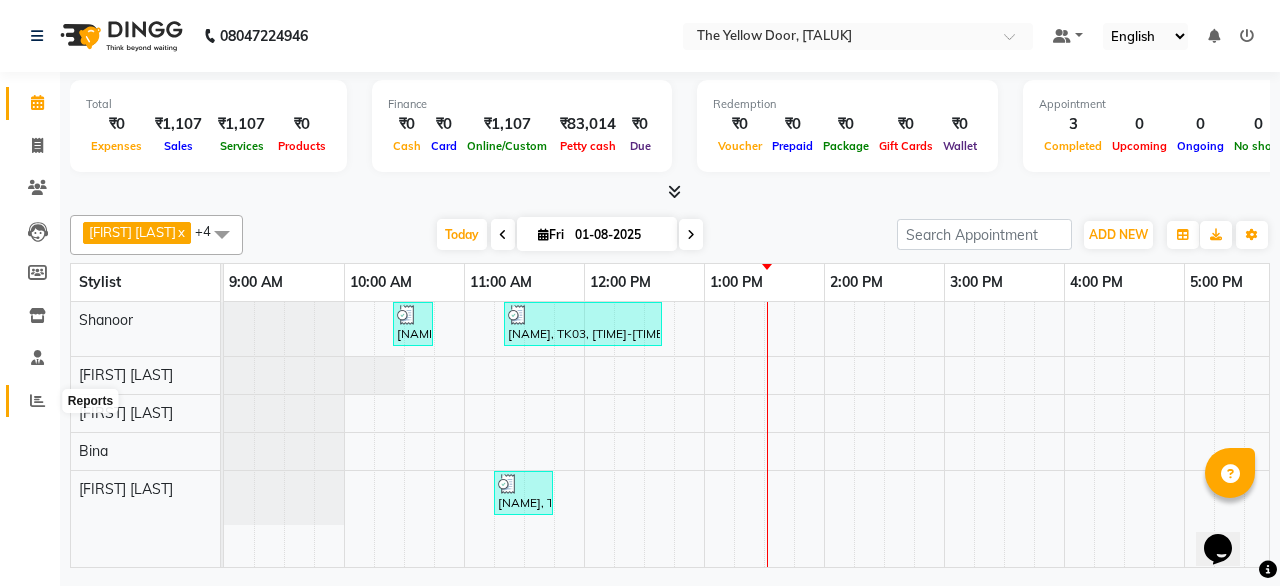 click 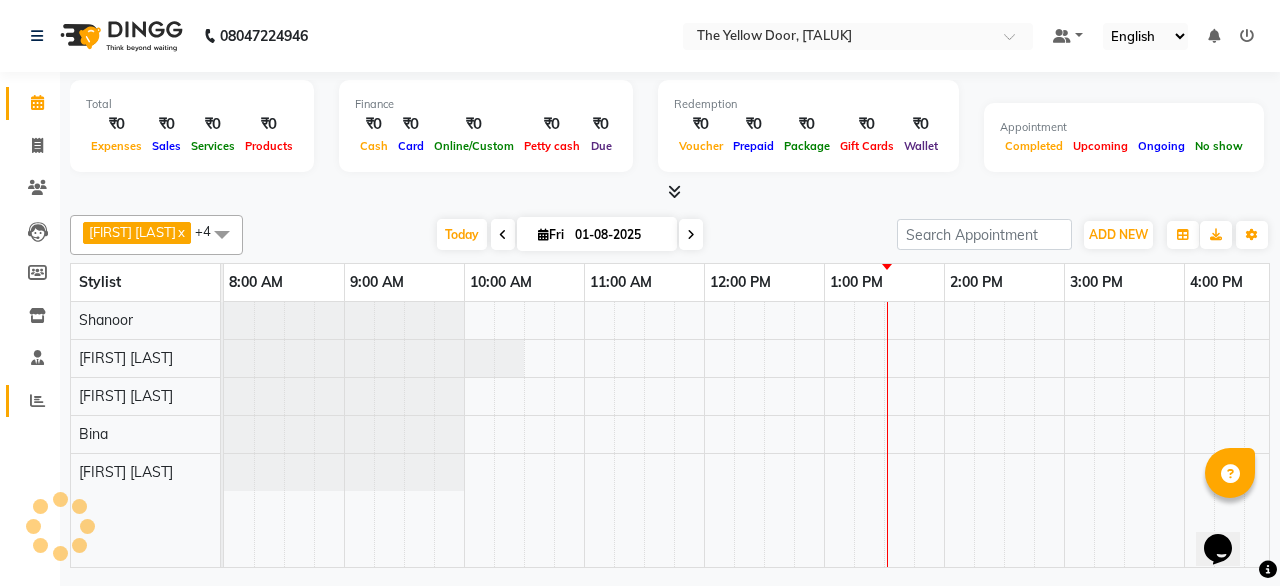 scroll, scrollTop: 0, scrollLeft: 0, axis: both 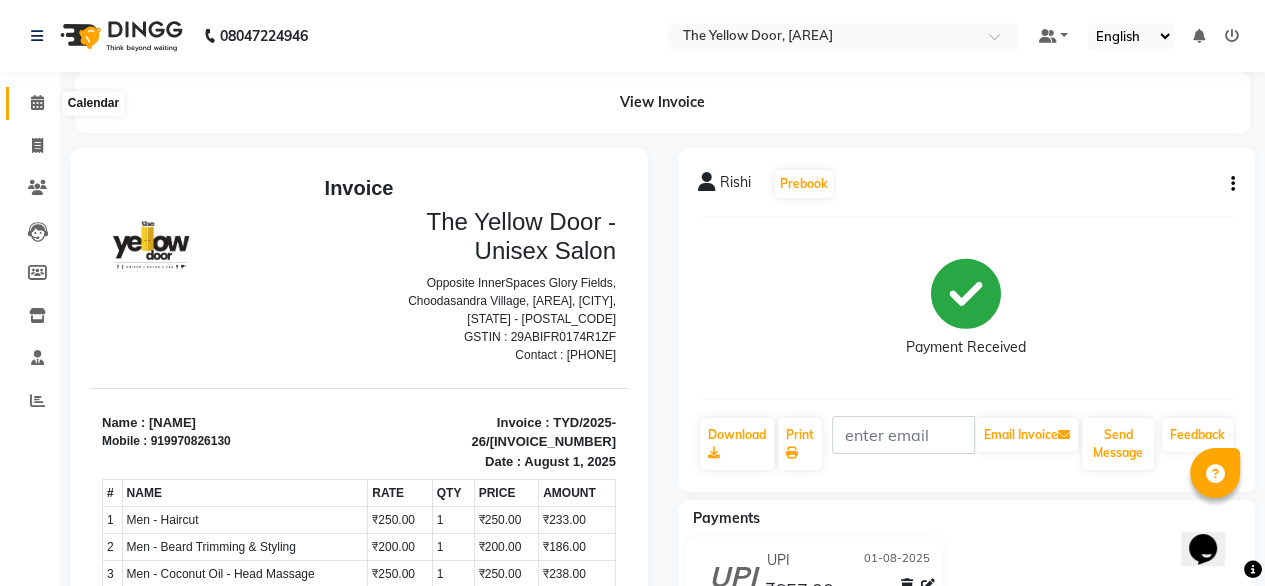 click 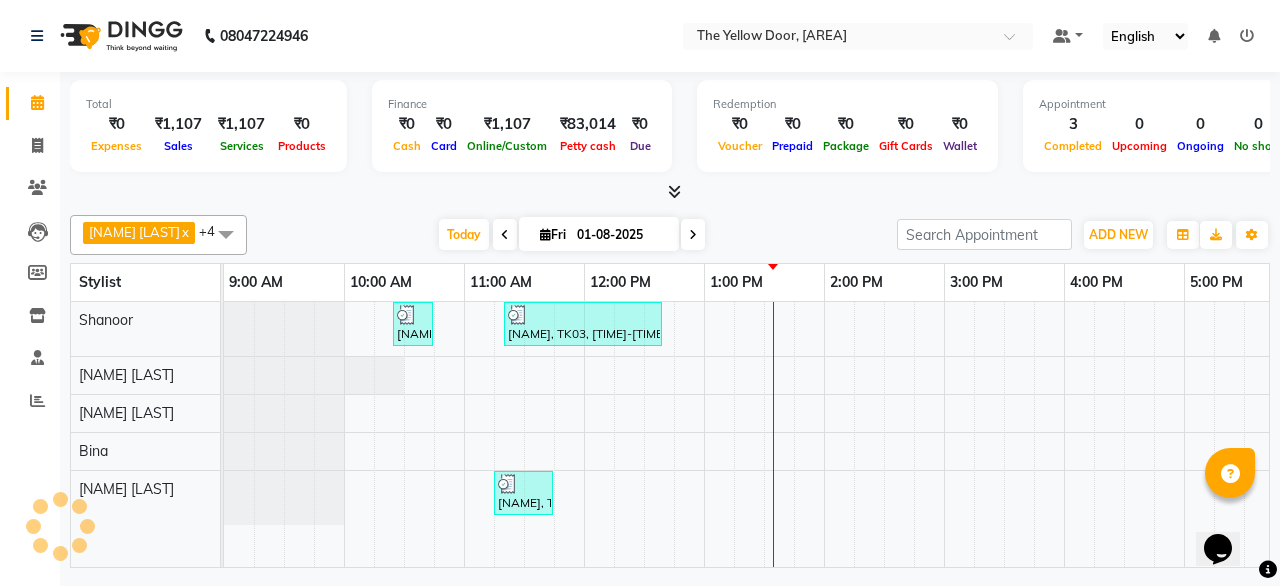 scroll, scrollTop: 0, scrollLeft: 0, axis: both 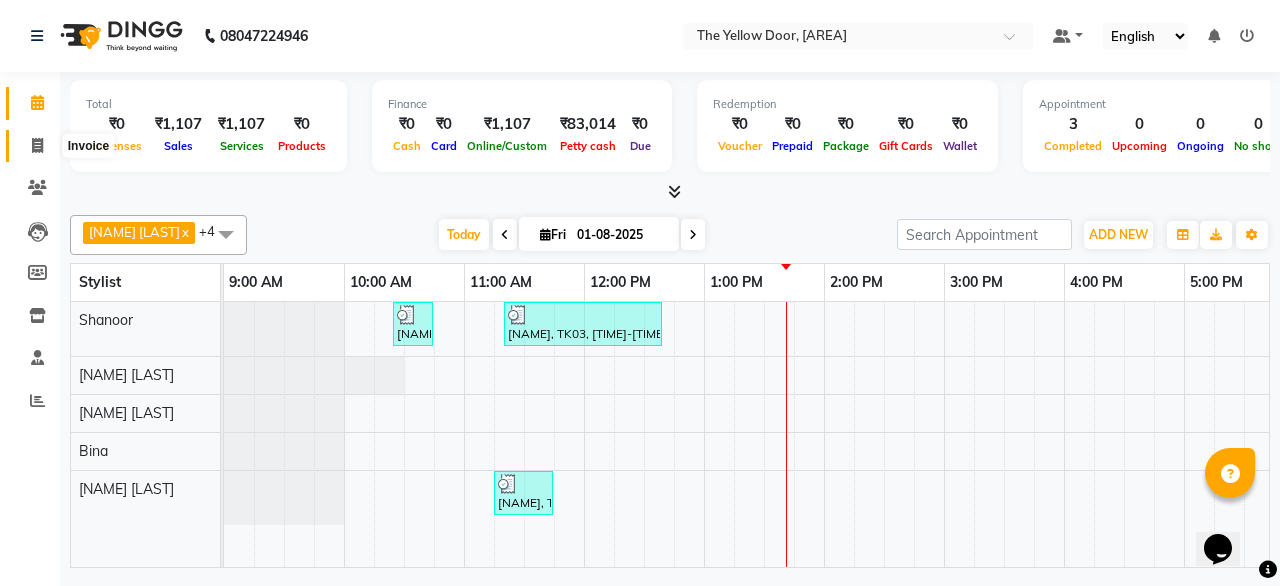 click 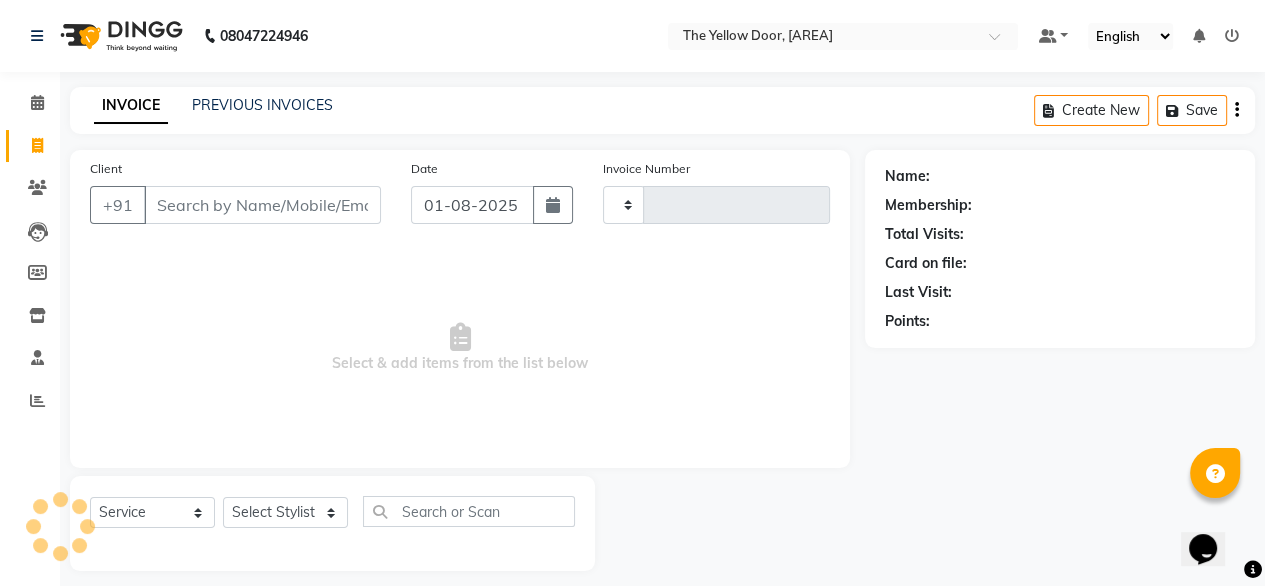 type on "[POSTAL_CODE]" 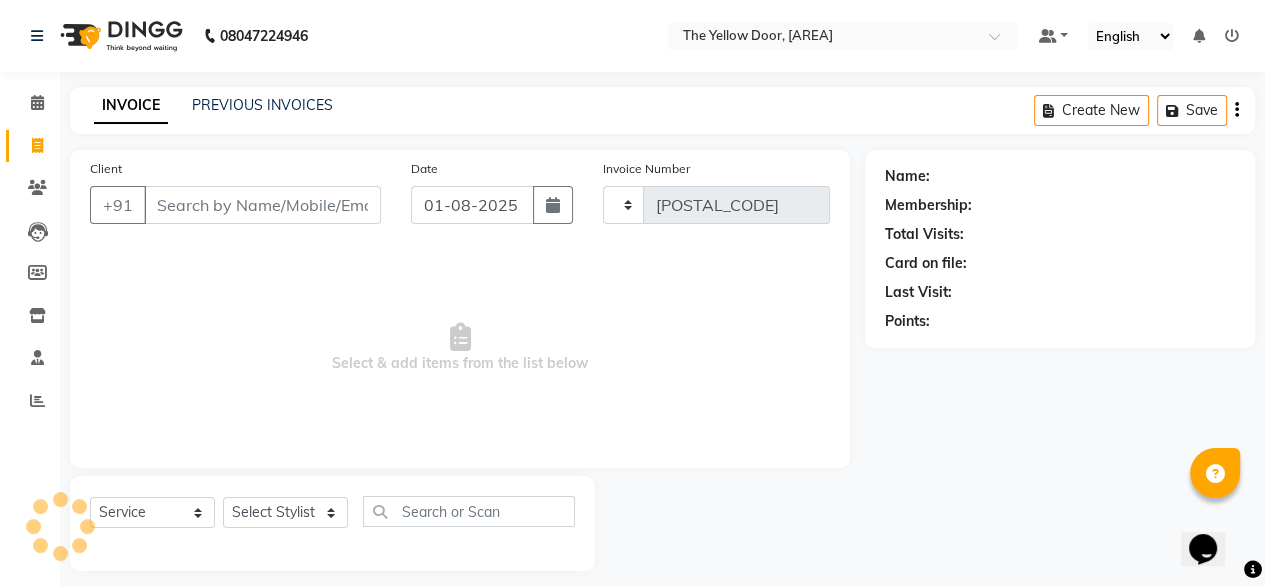 select on "5650" 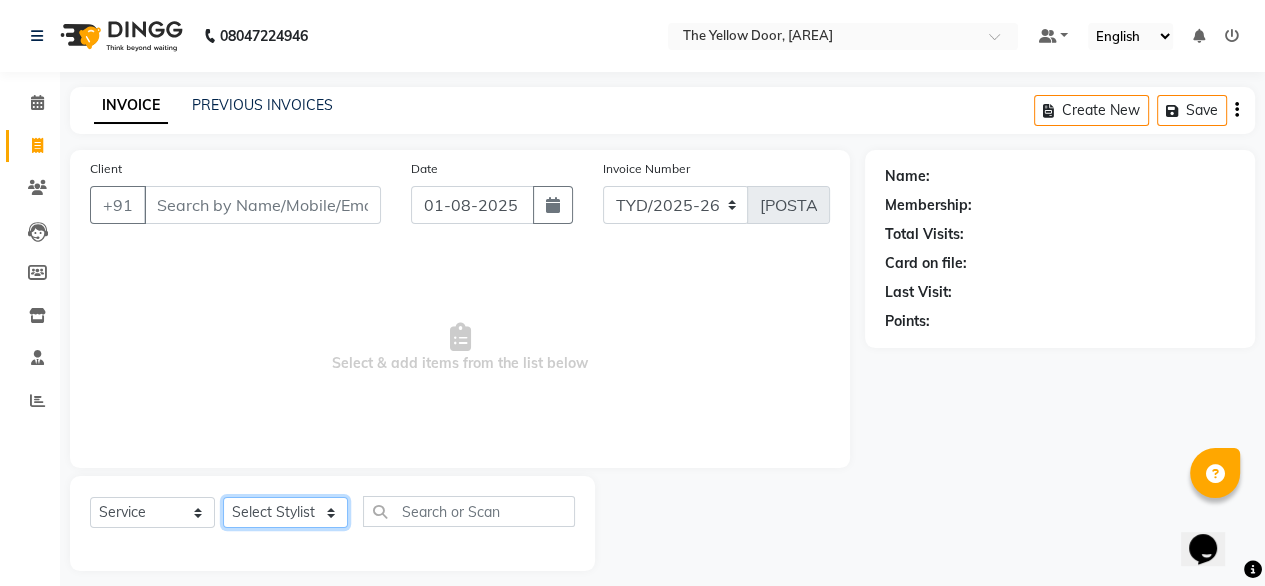click on "Select Stylist" 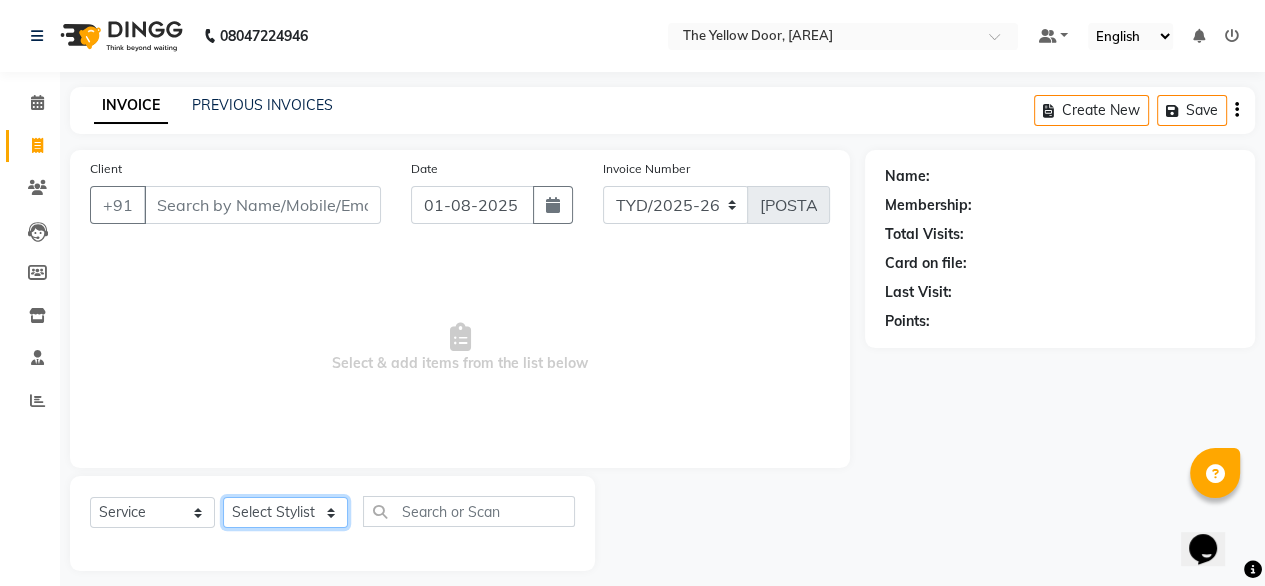 select on "41281" 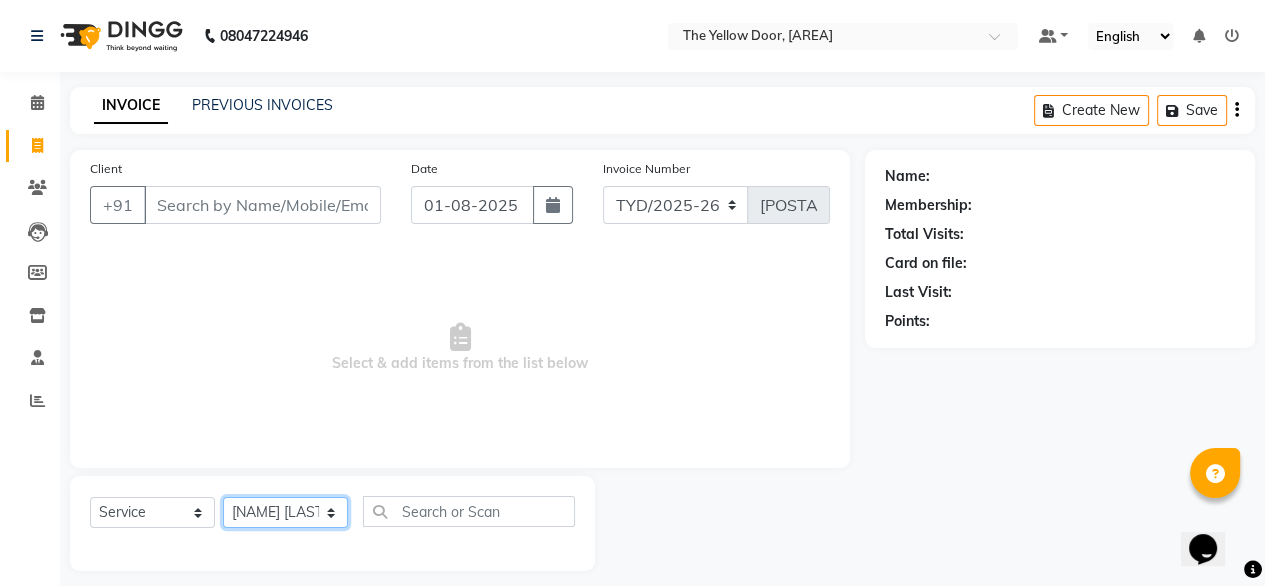 click on "Select Stylist Amit Roy Bina Deena Jena Housekeeping Manager Sajiya Shefi Shanoor Shri" 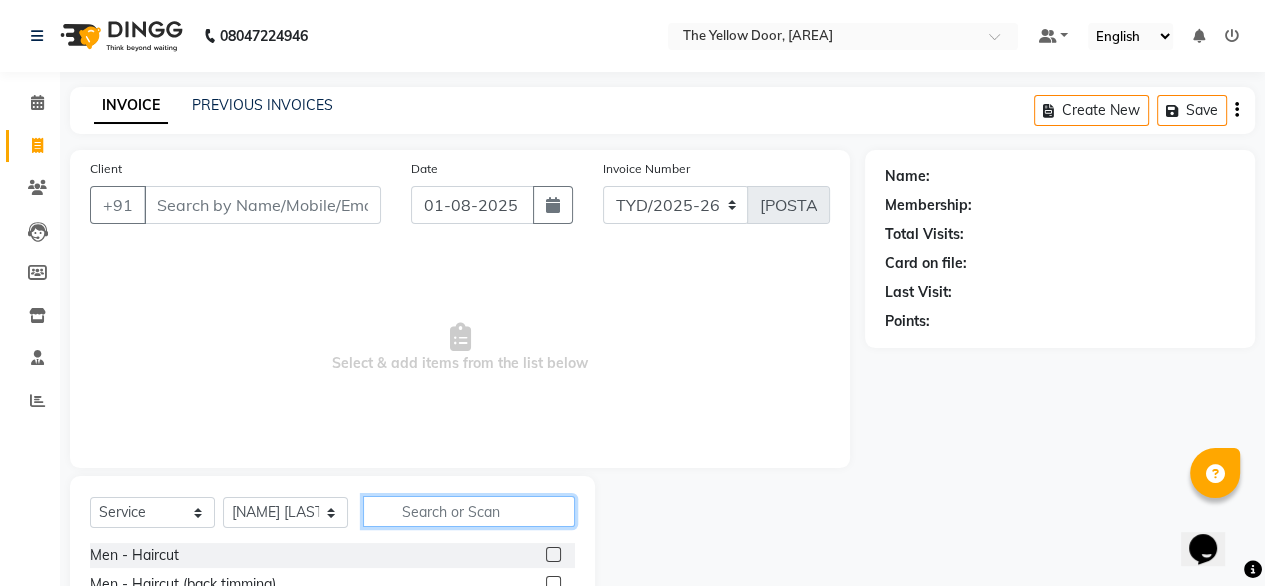 click 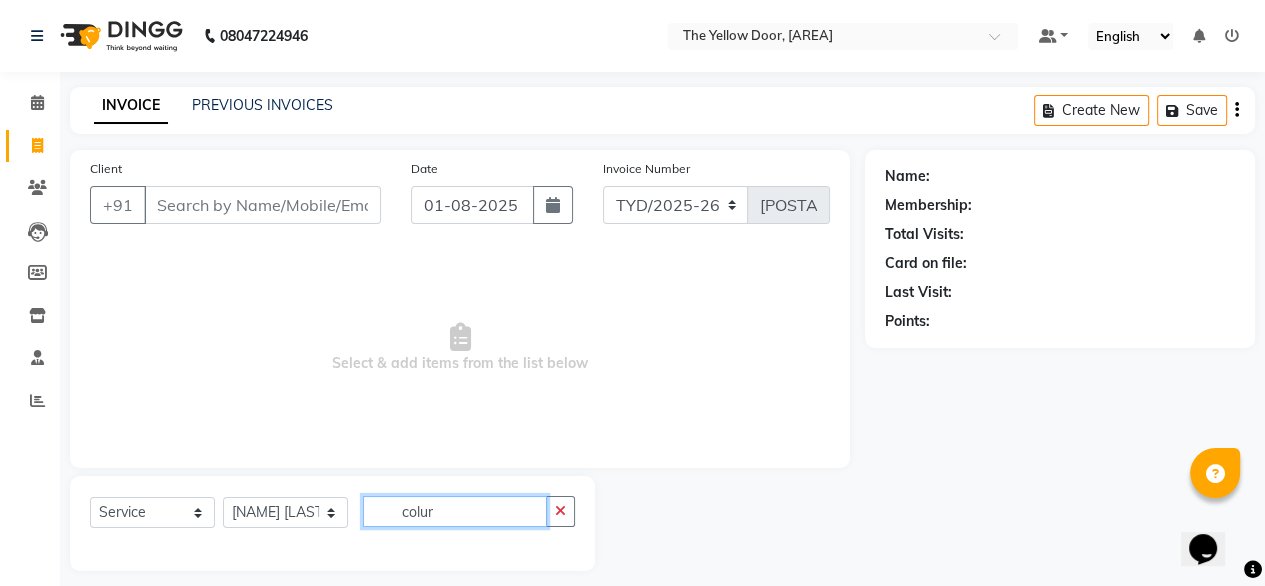 scroll, scrollTop: 16, scrollLeft: 0, axis: vertical 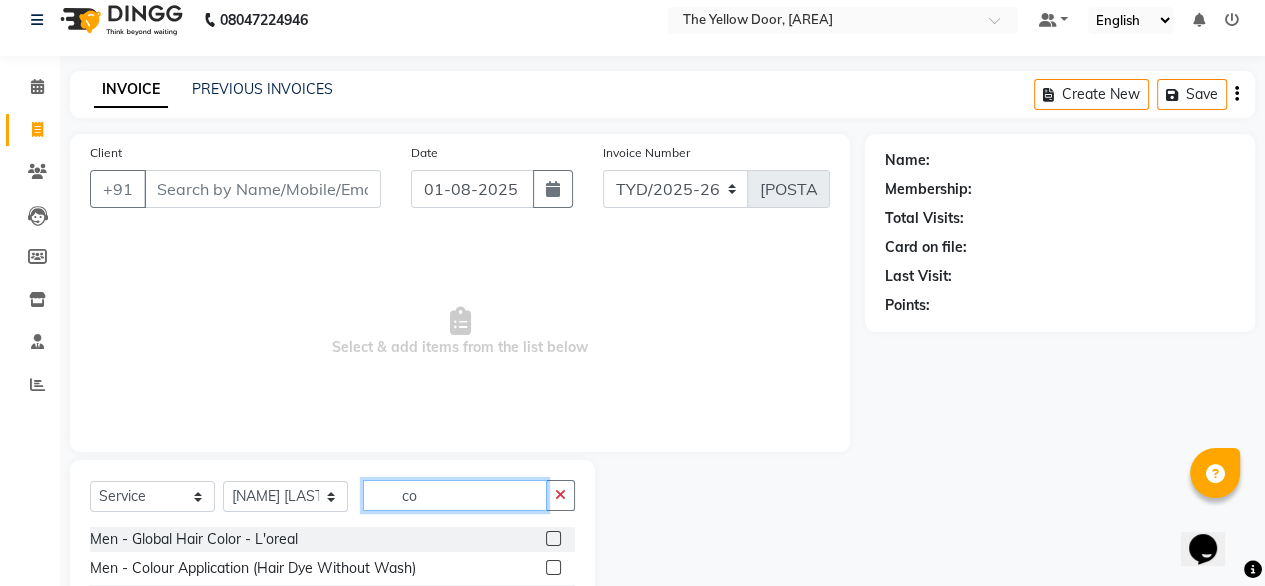 type on "c" 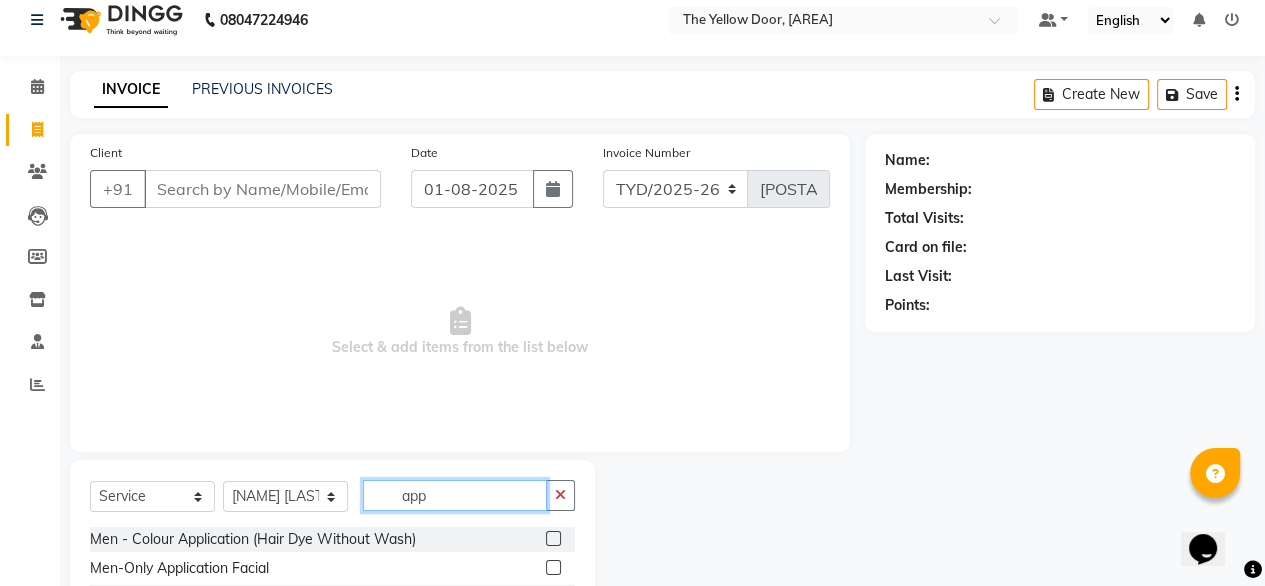 scroll, scrollTop: 216, scrollLeft: 0, axis: vertical 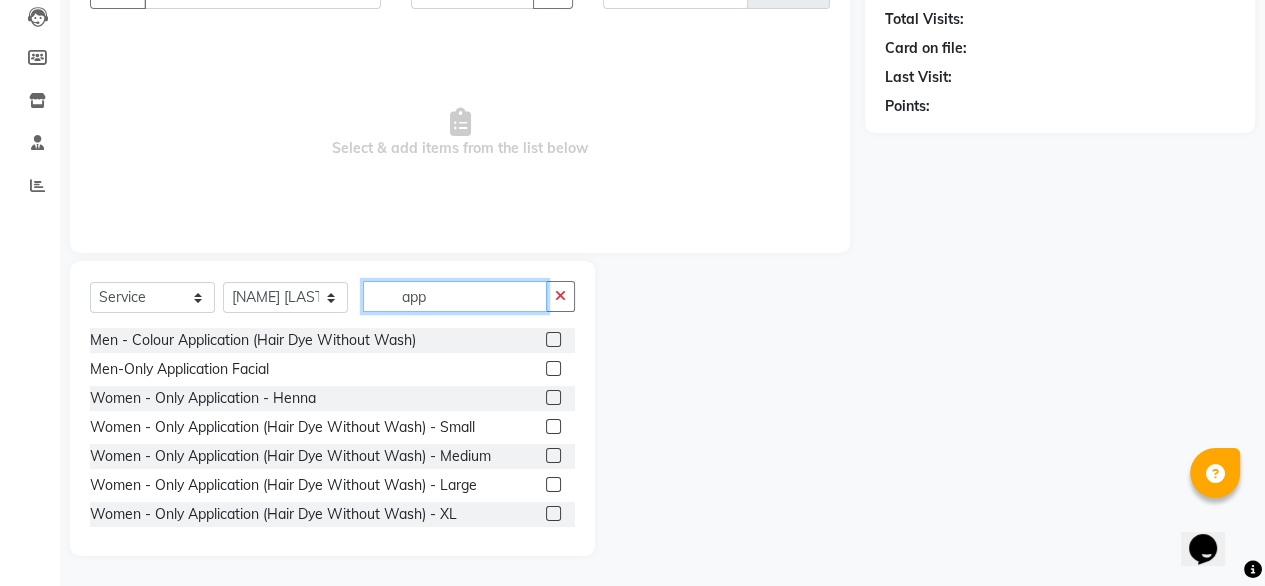 type on "app" 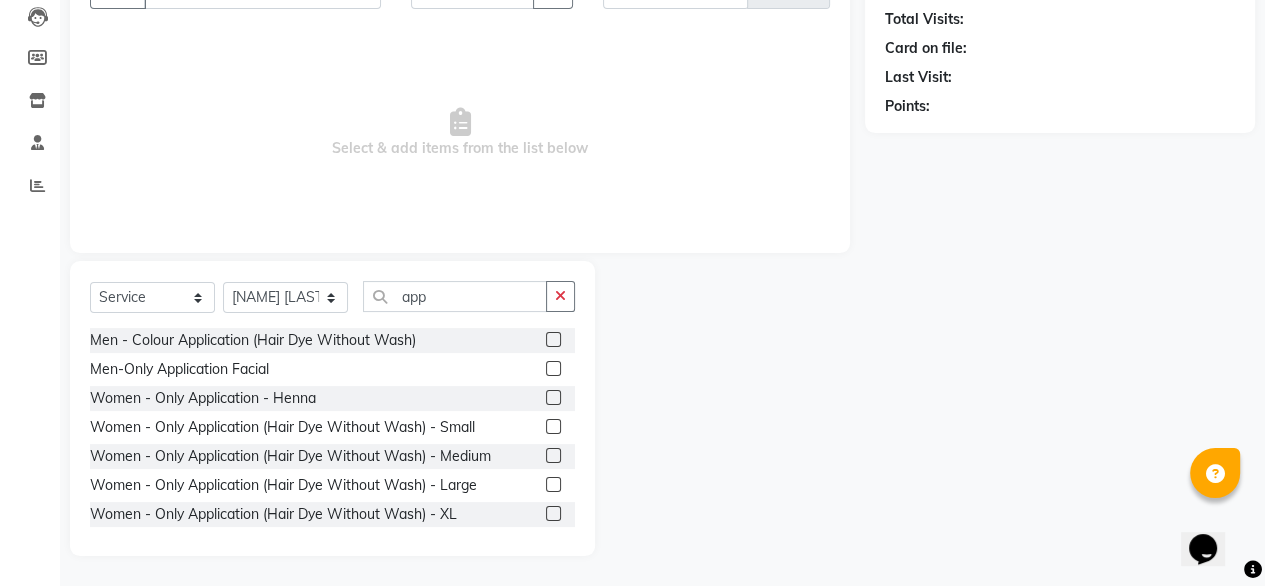 click 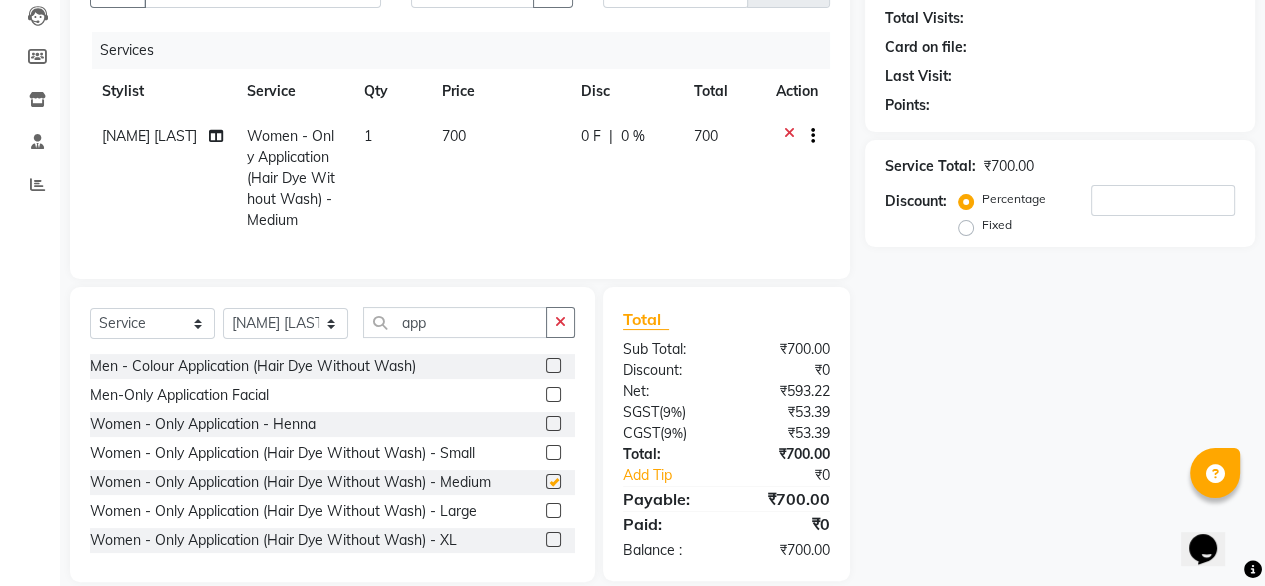 checkbox on "false" 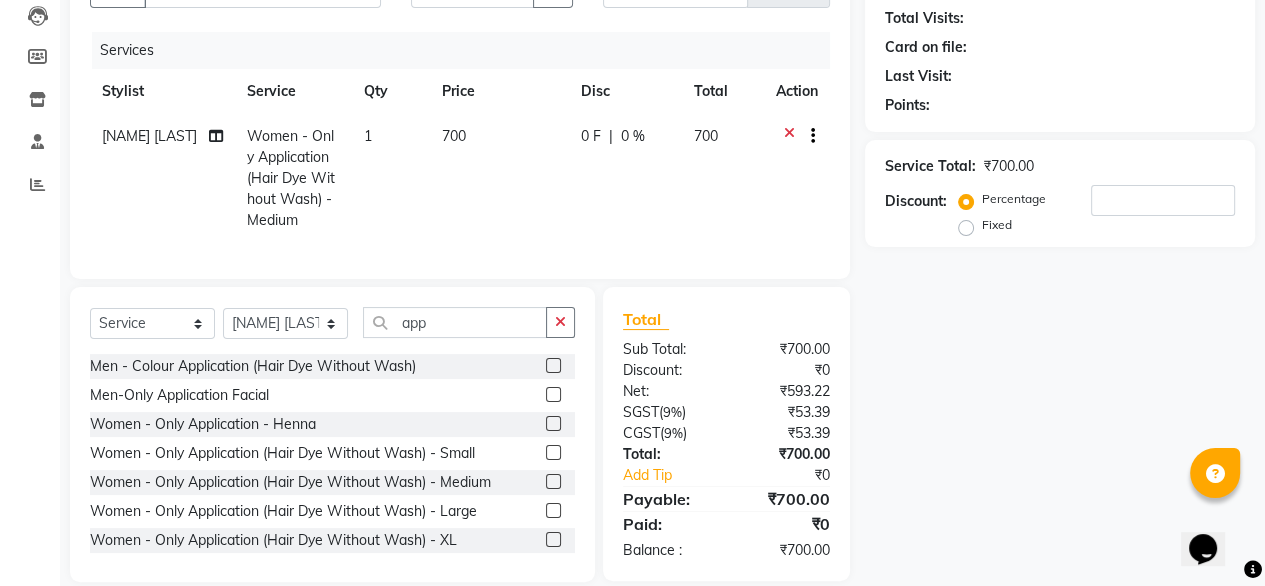 click 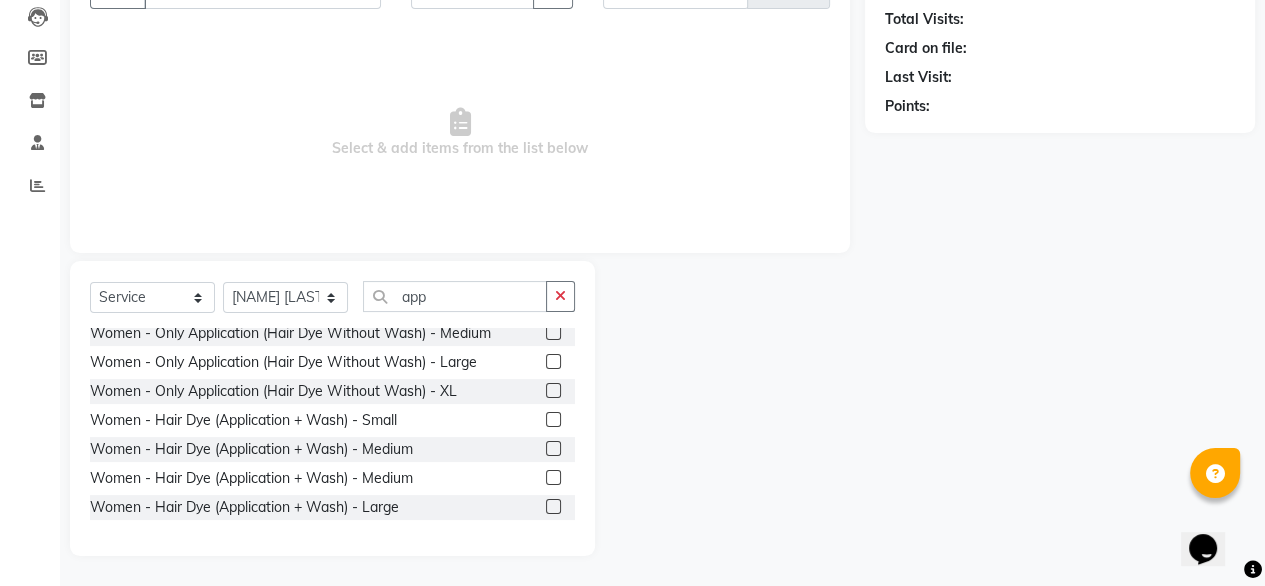 scroll, scrollTop: 148, scrollLeft: 0, axis: vertical 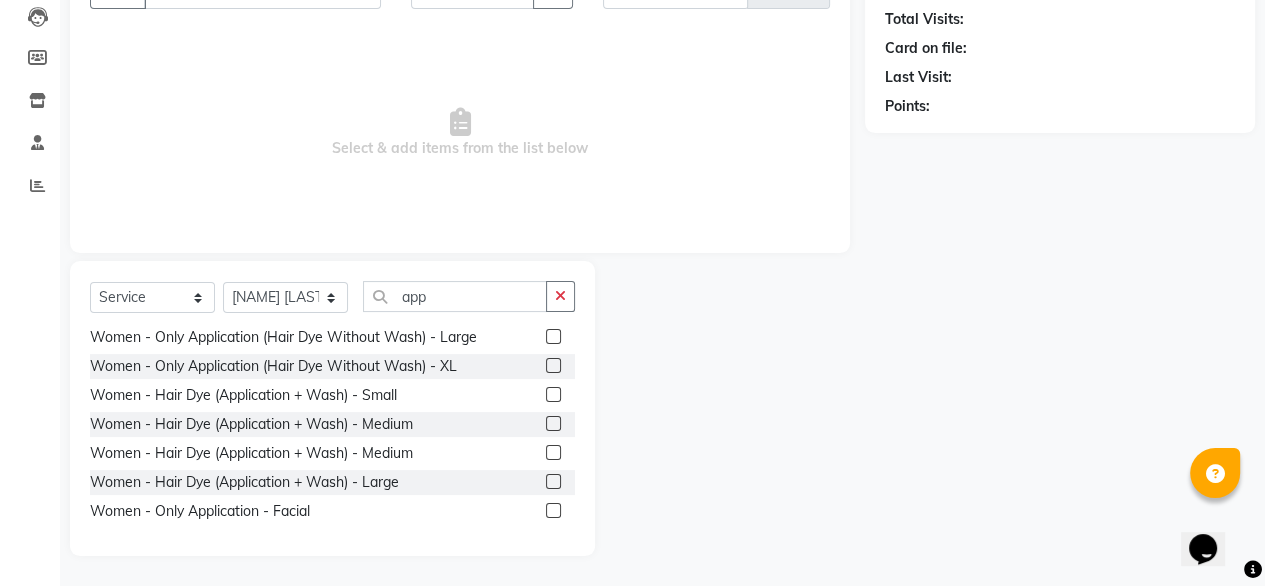 click 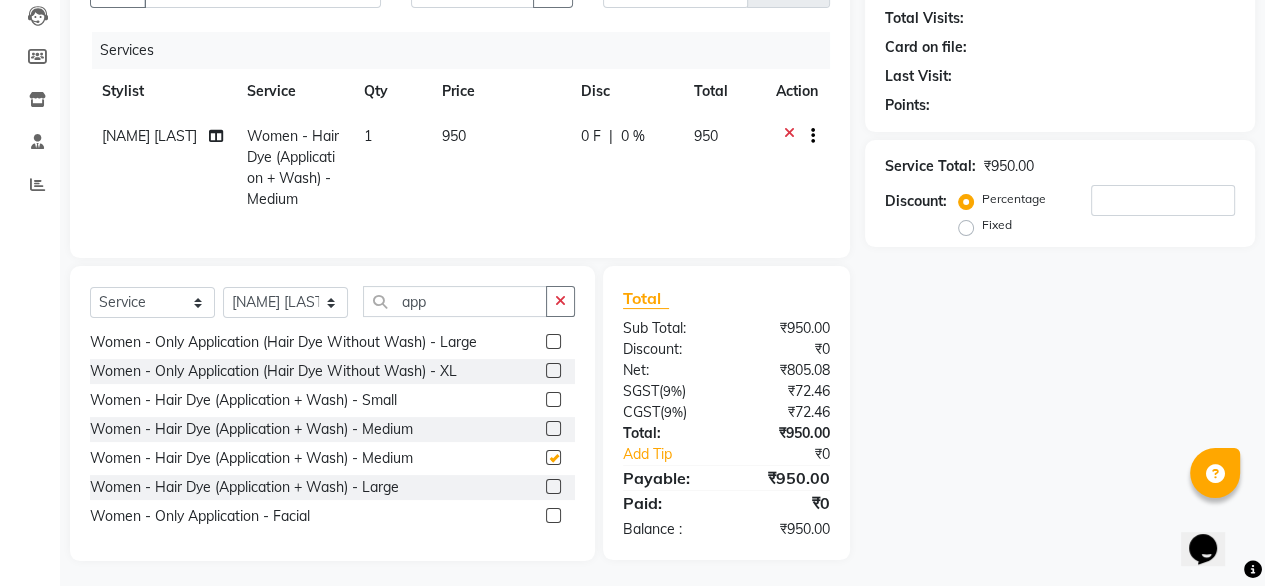 checkbox on "false" 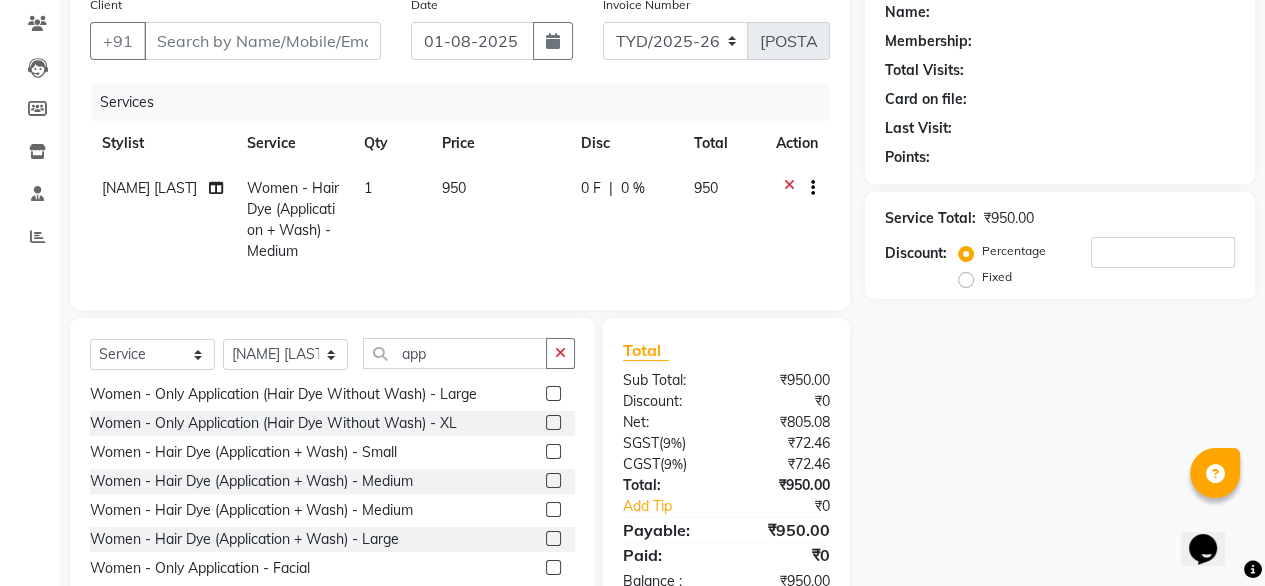 scroll, scrollTop: 164, scrollLeft: 0, axis: vertical 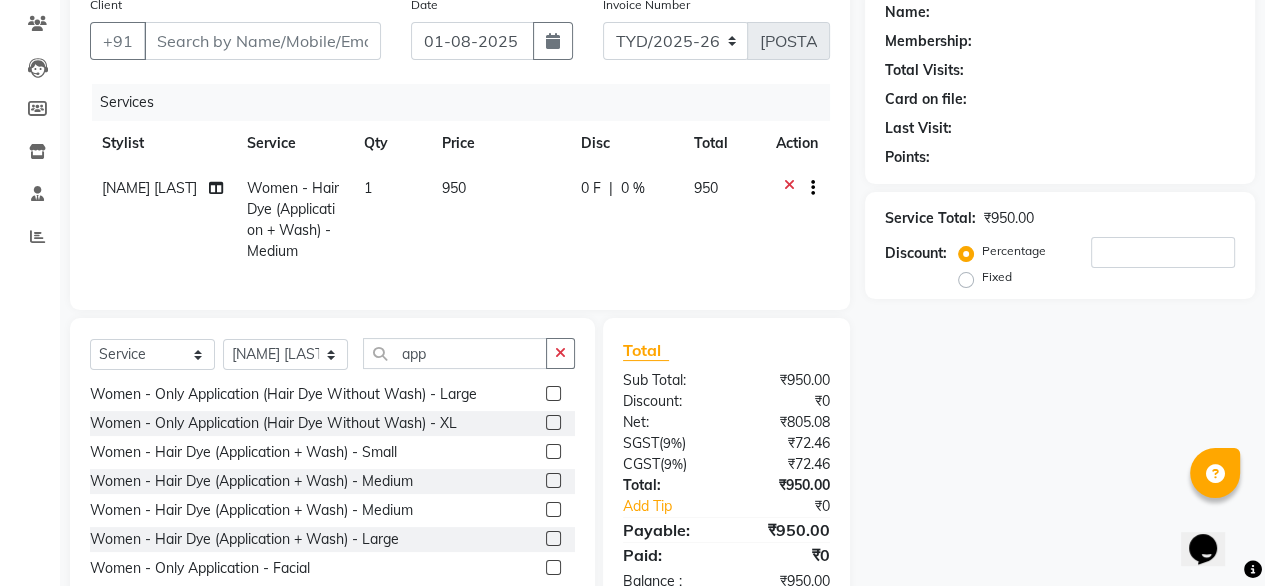 click 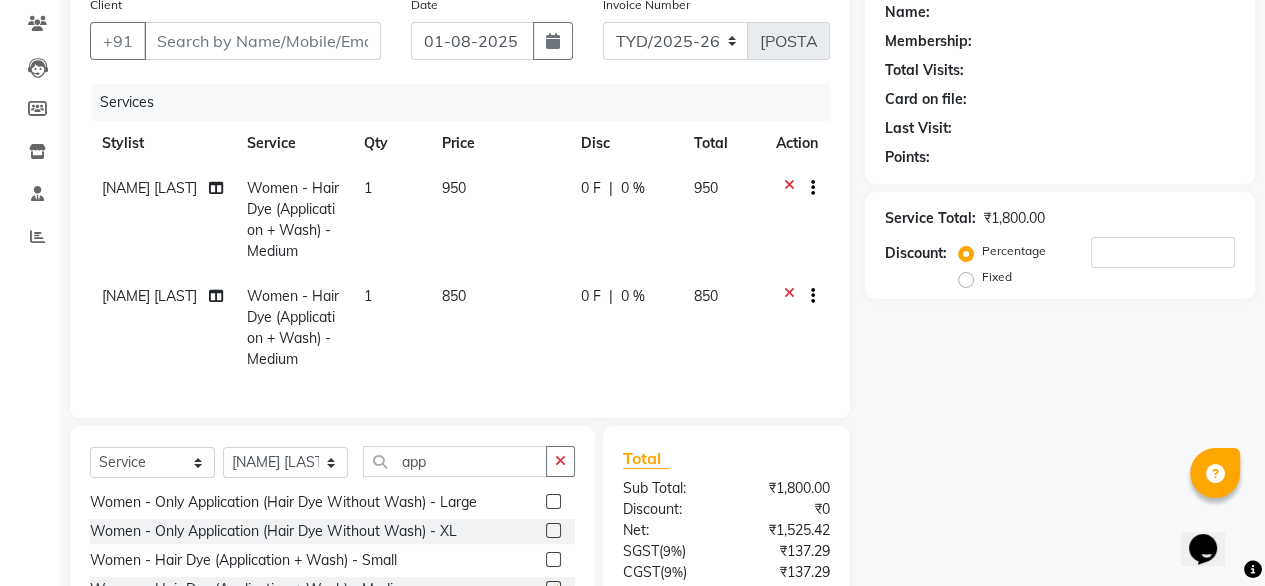 checkbox on "false" 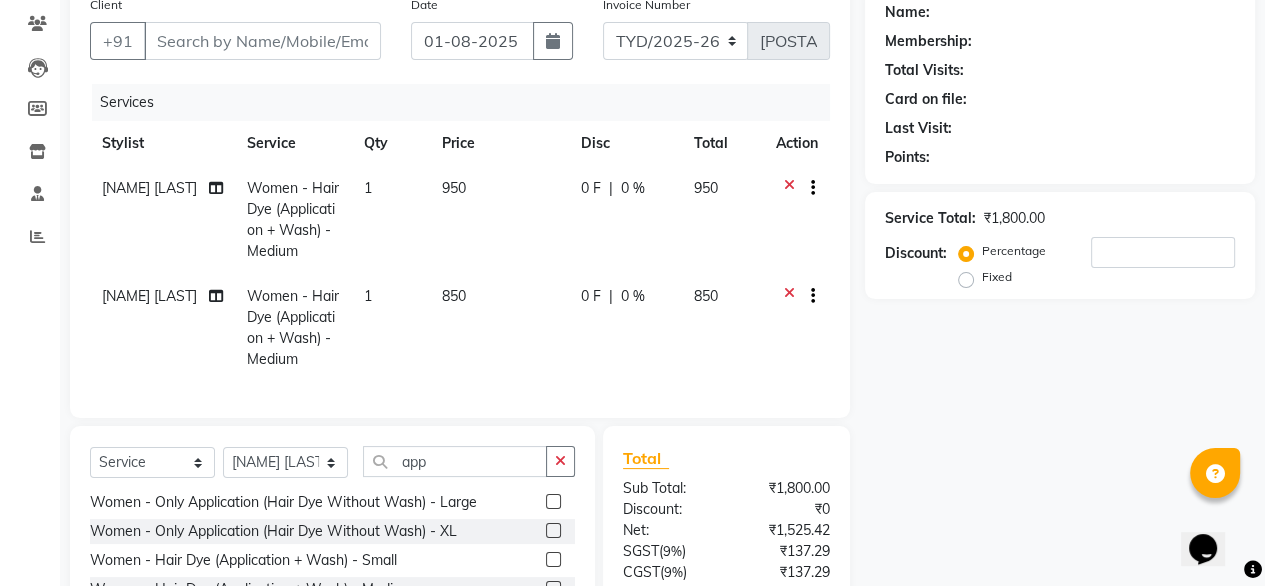 click 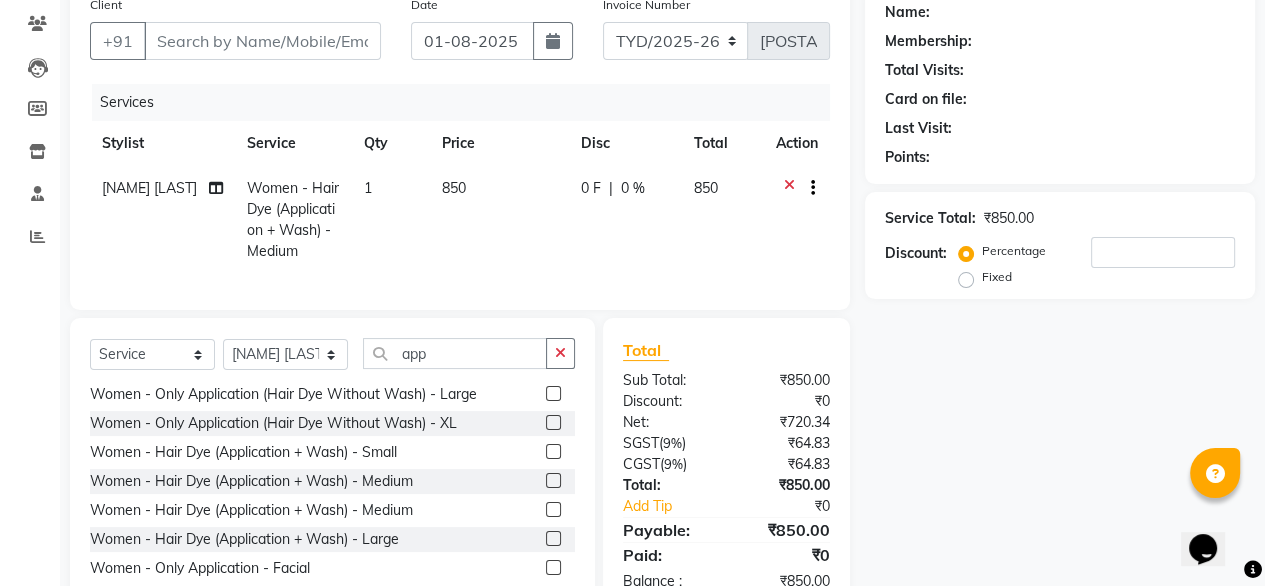 scroll, scrollTop: 0, scrollLeft: 0, axis: both 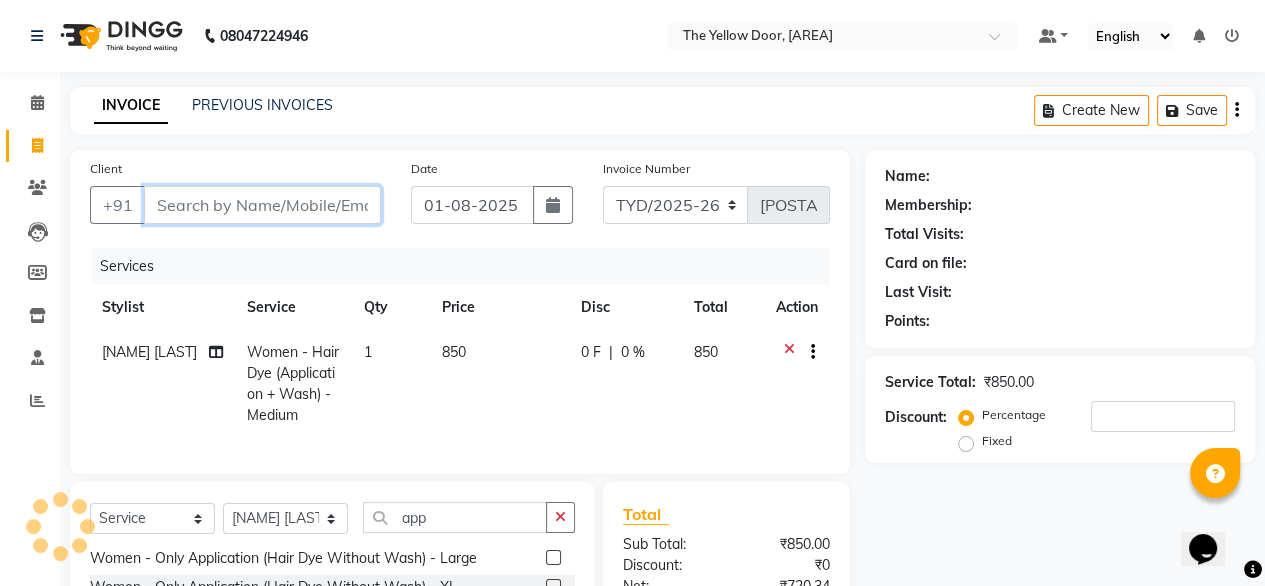 click on "Client" at bounding box center (262, 205) 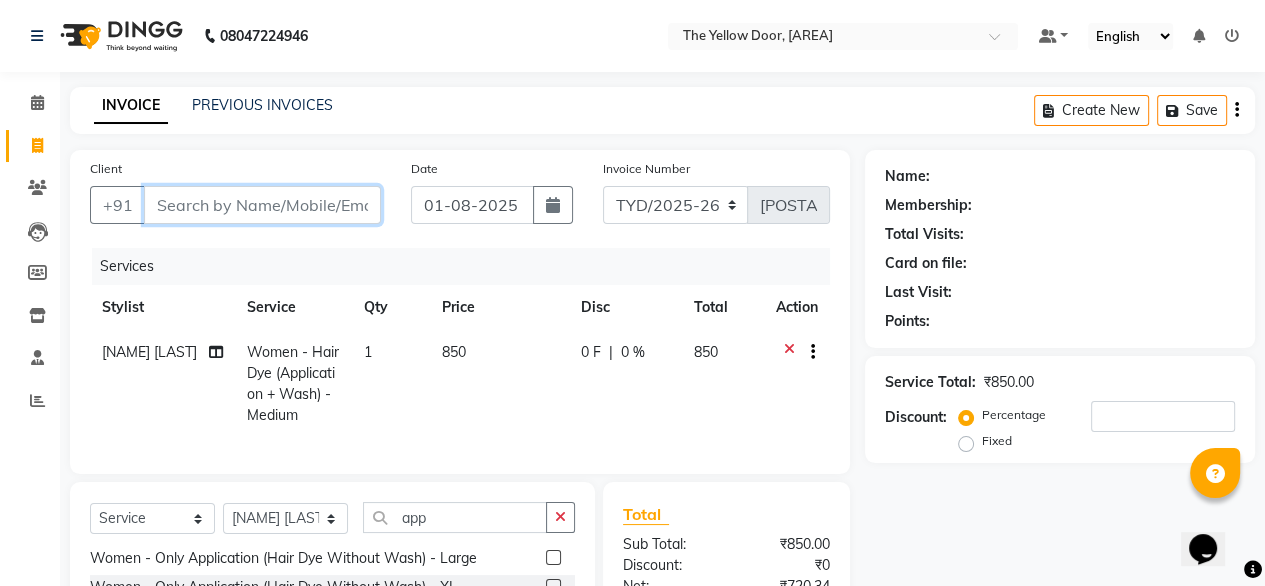 type on "9" 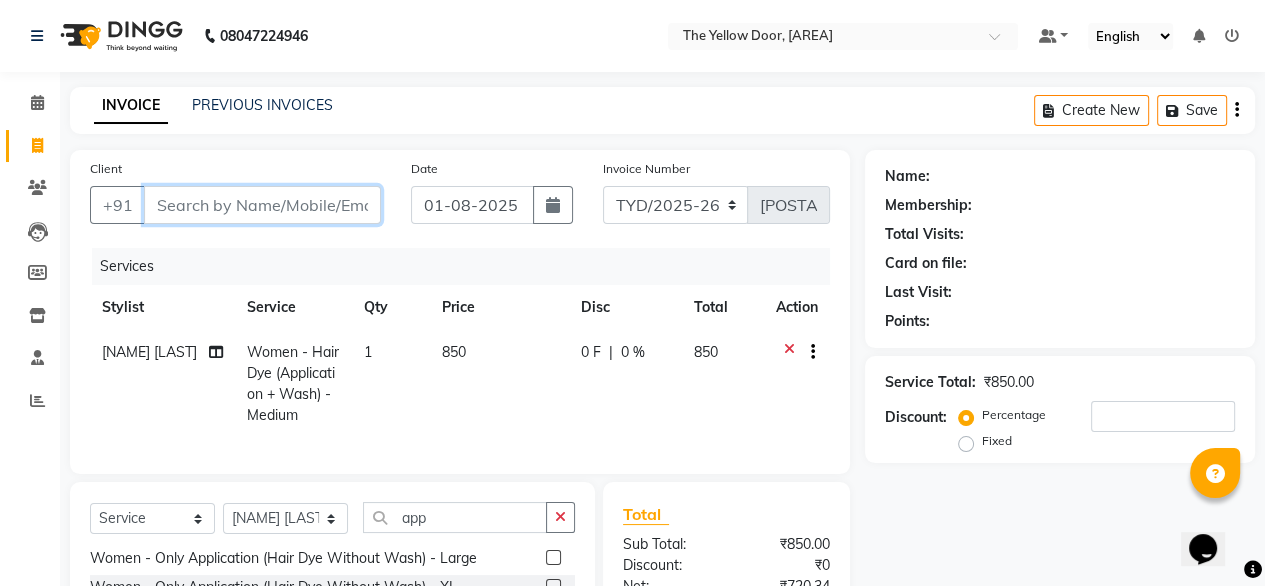 type on "0" 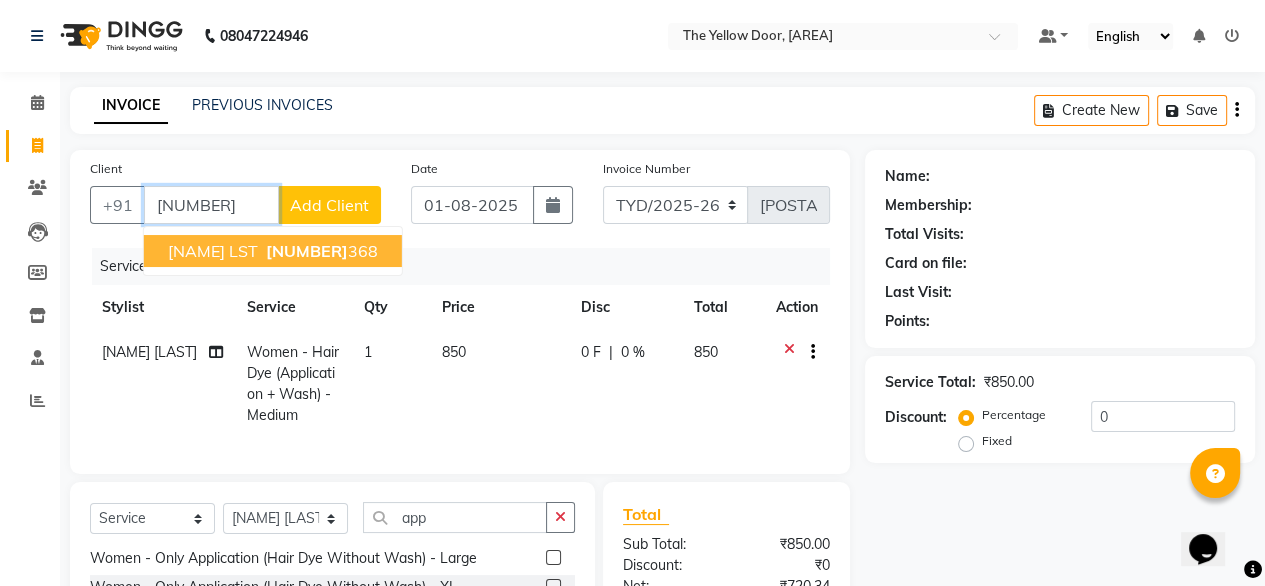 click on "[NUMBER]" at bounding box center (307, 251) 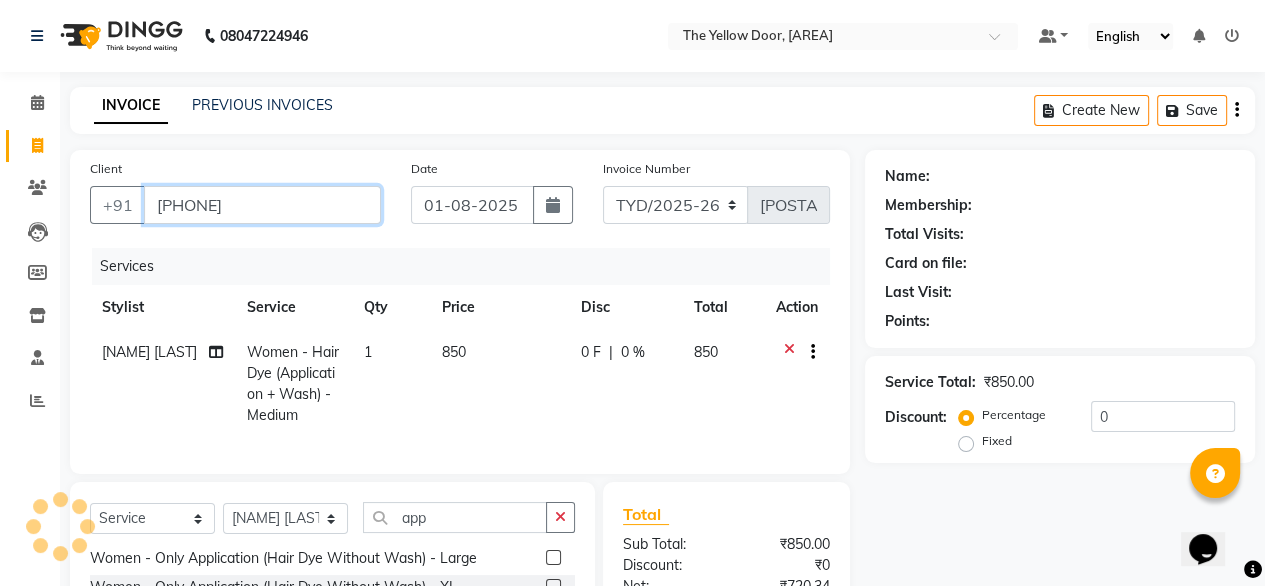 type on "[PHONE]" 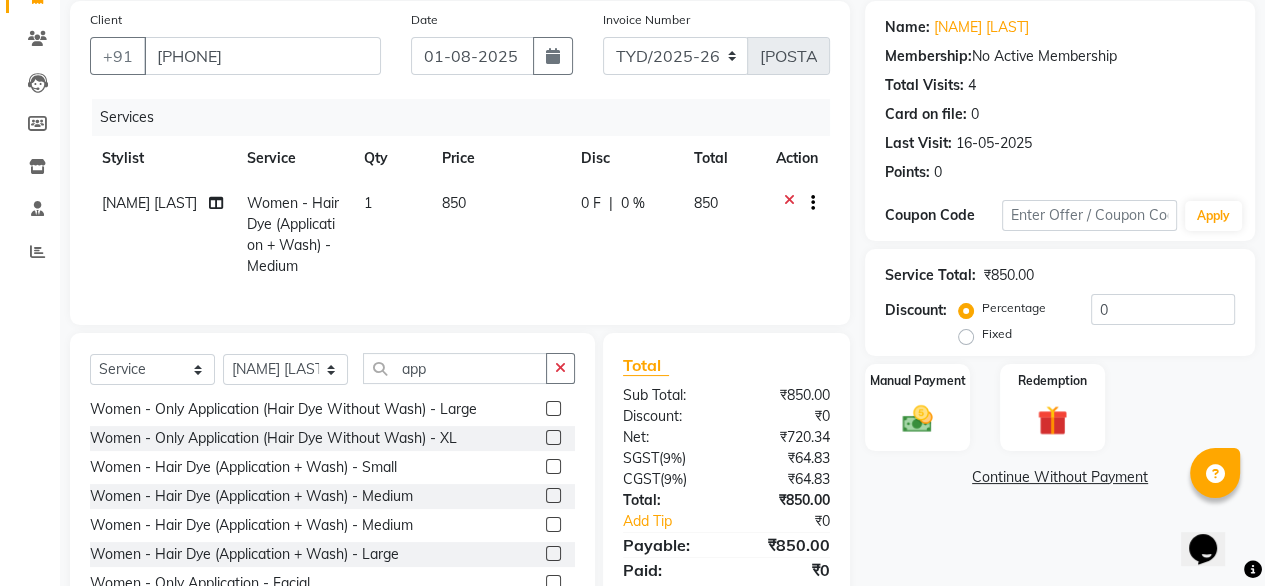 scroll, scrollTop: 237, scrollLeft: 0, axis: vertical 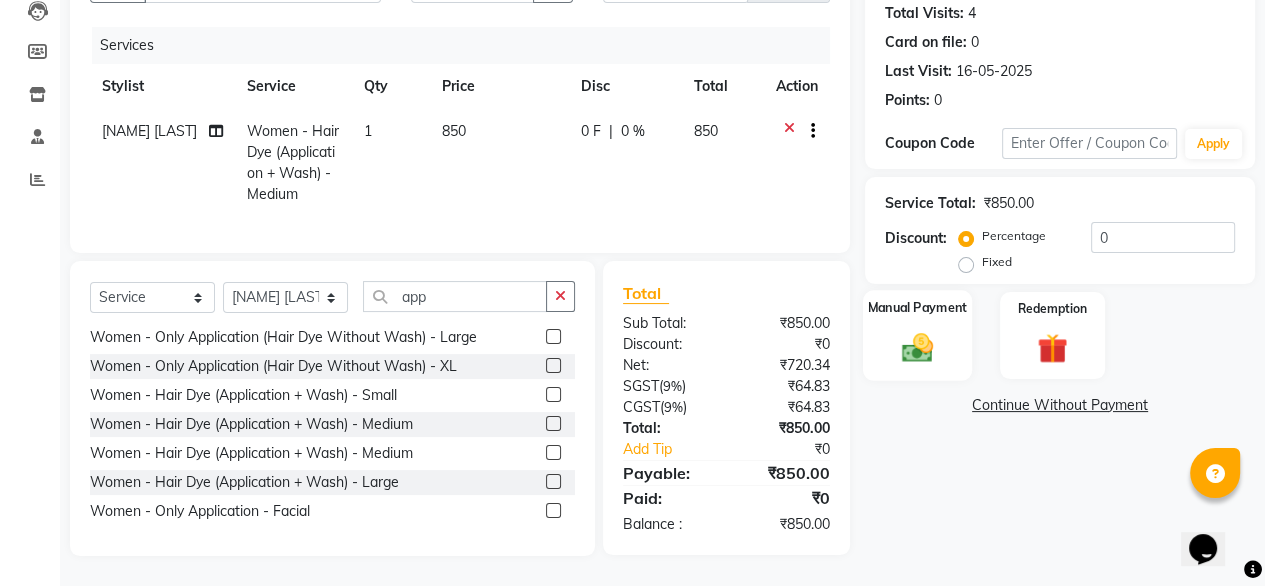 click 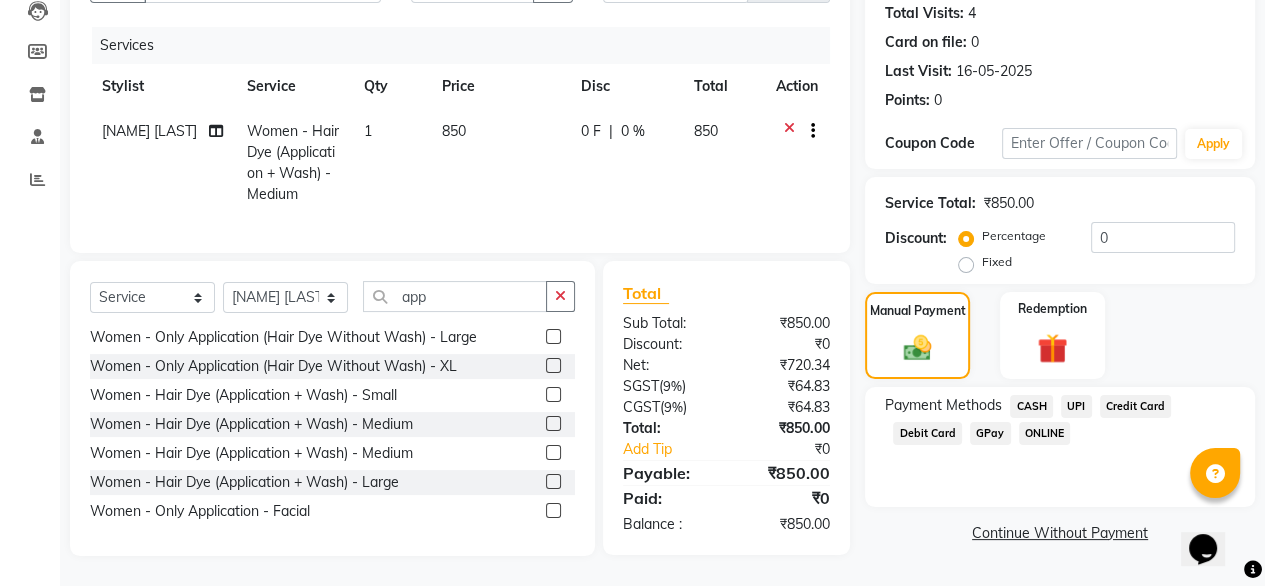 click on "Credit Card" 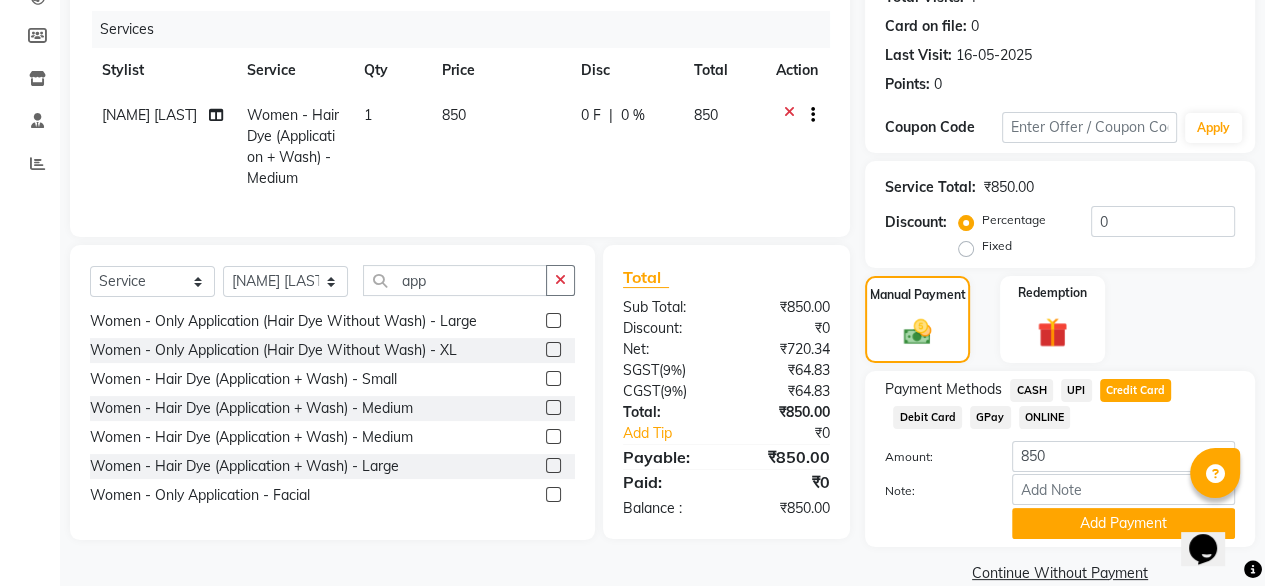 scroll, scrollTop: 272, scrollLeft: 0, axis: vertical 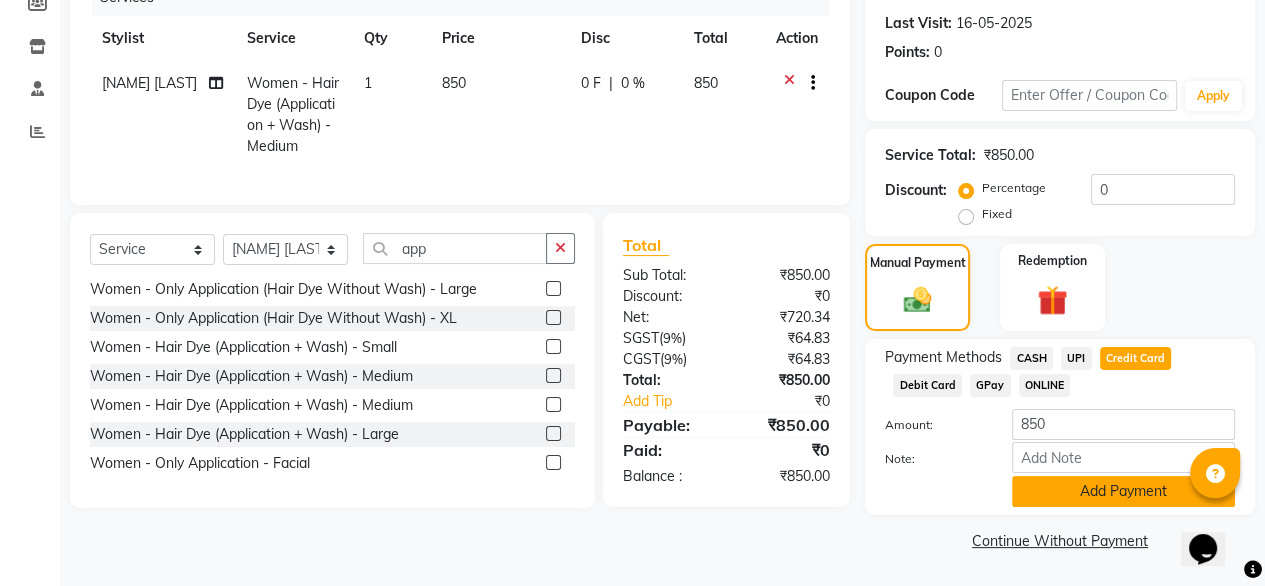 click on "Add Payment" 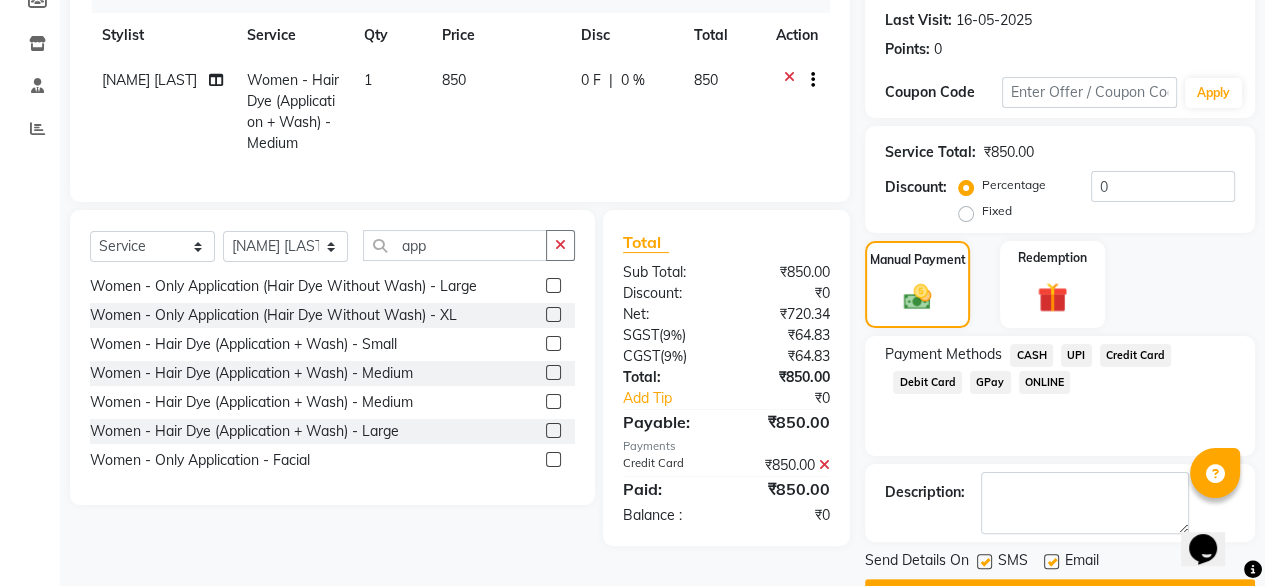 scroll, scrollTop: 325, scrollLeft: 0, axis: vertical 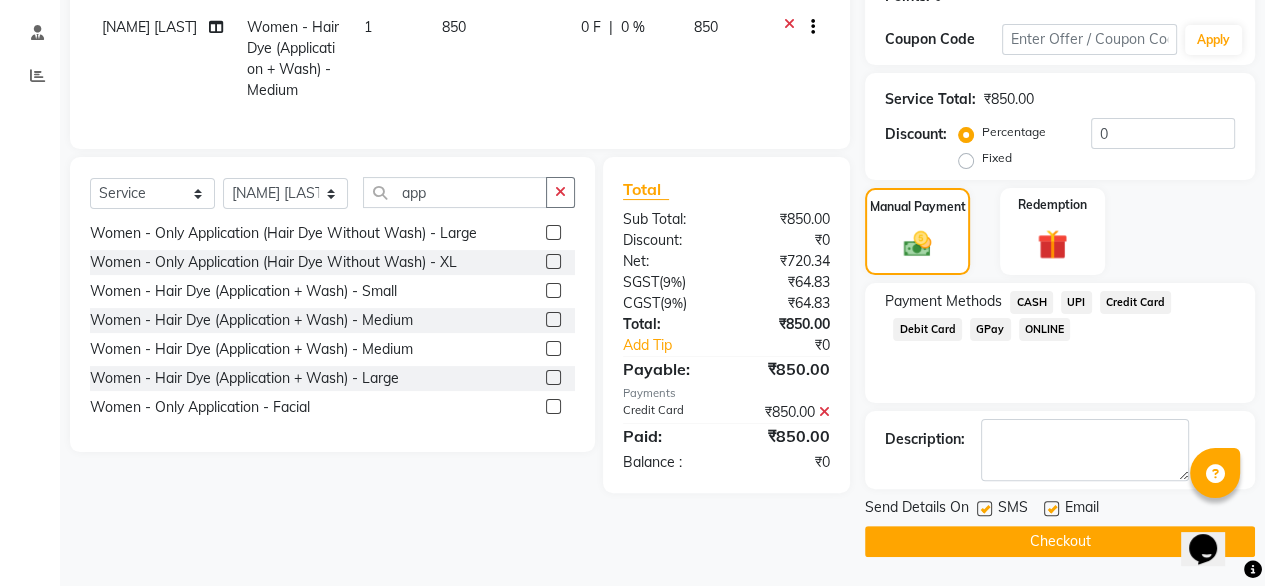click 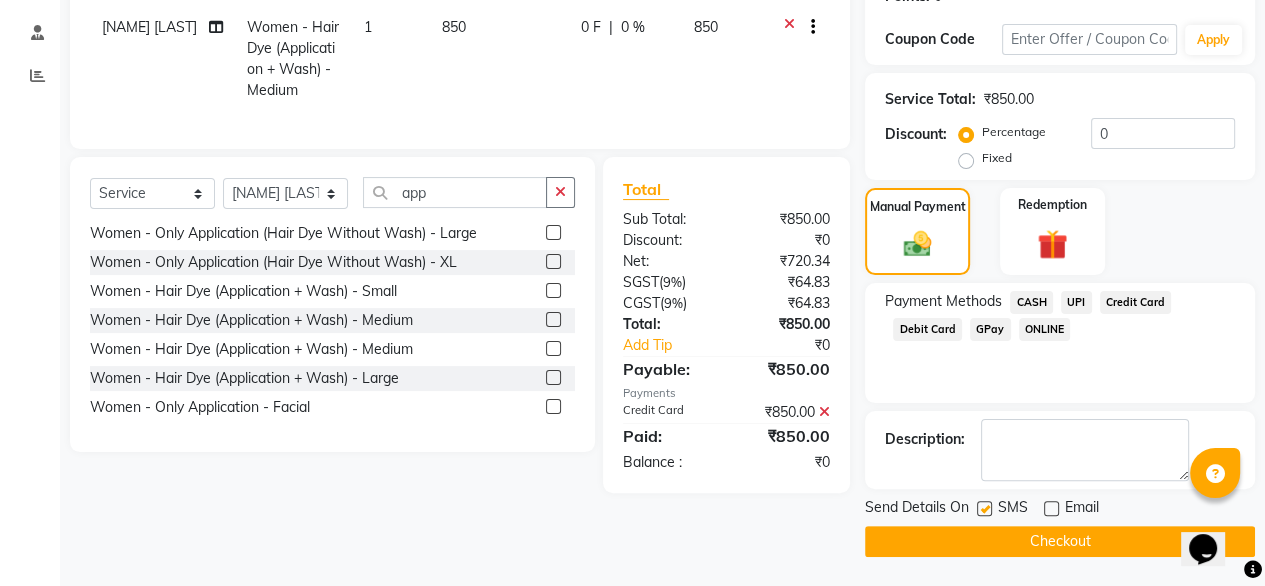 click on "Checkout" 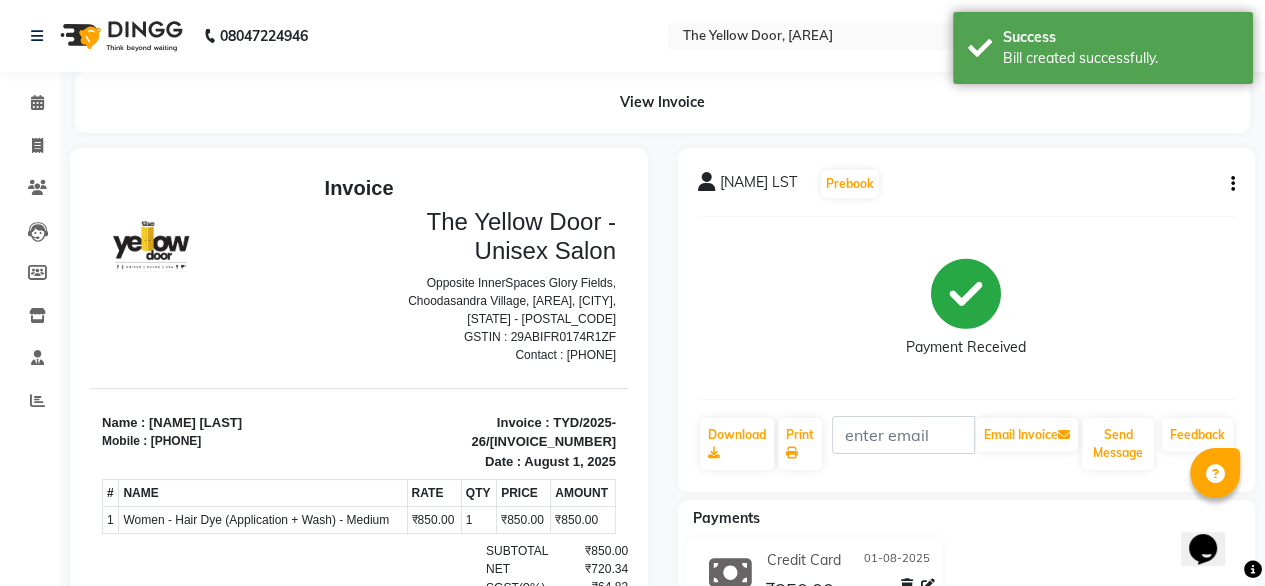 scroll, scrollTop: 0, scrollLeft: 0, axis: both 